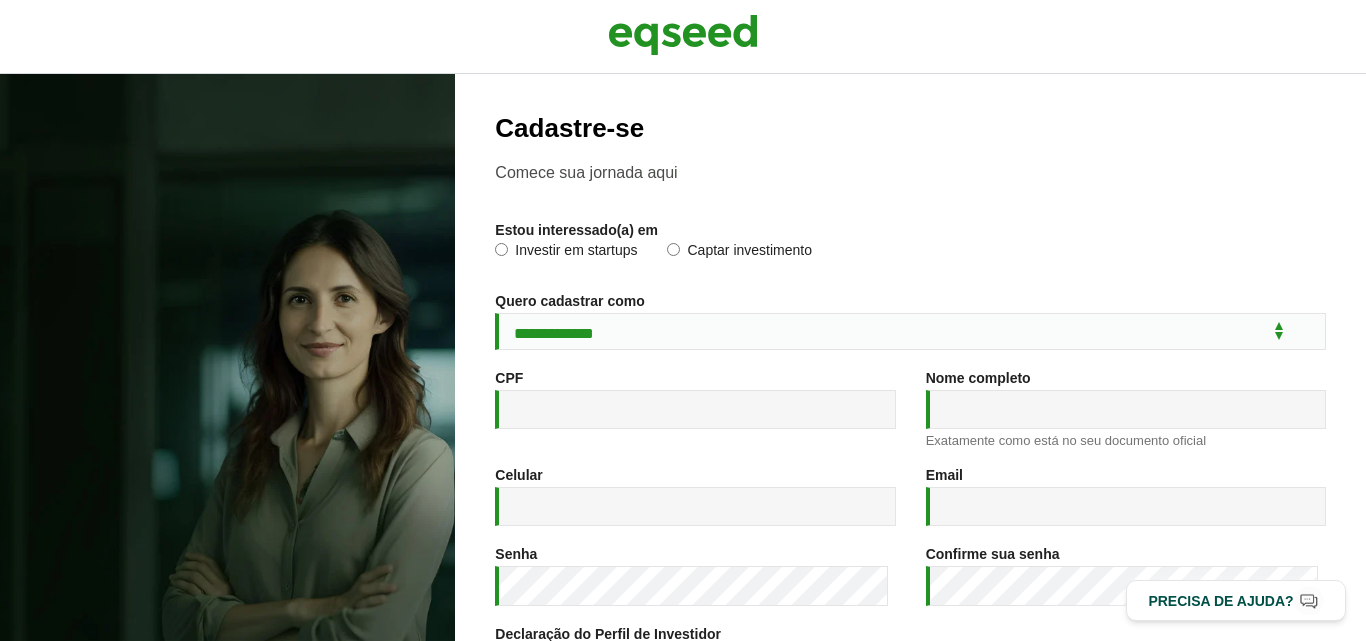 scroll, scrollTop: 0, scrollLeft: 0, axis: both 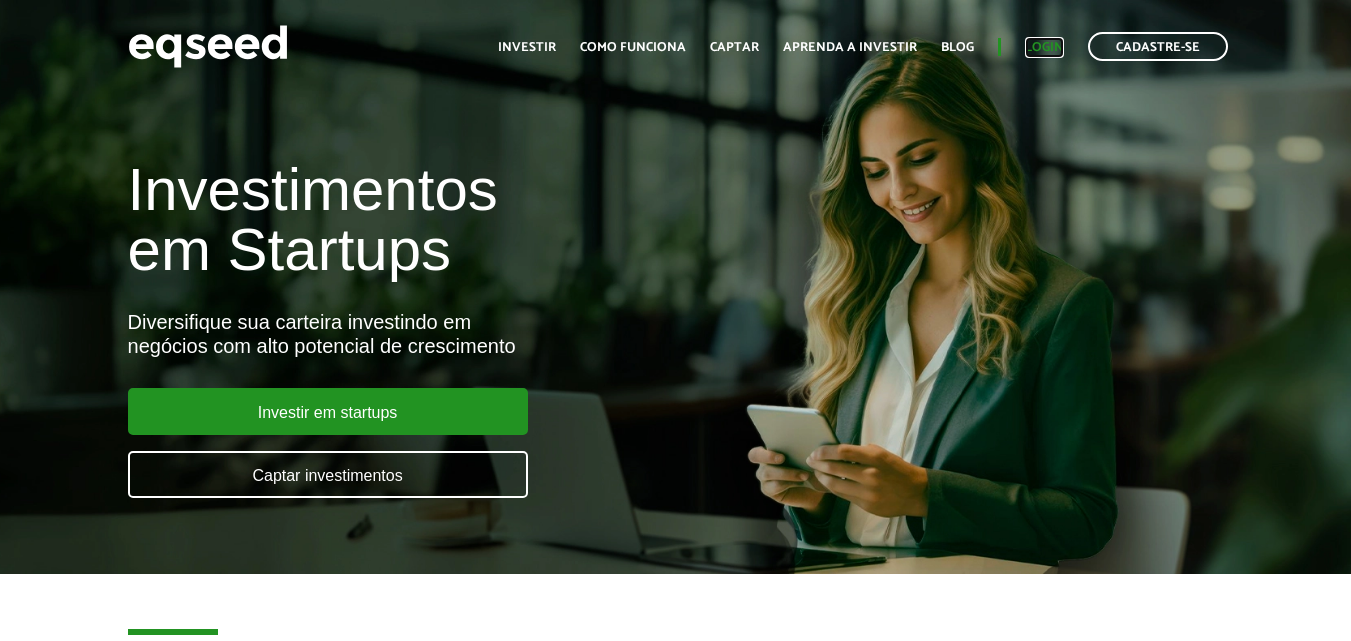 click on "Login" at bounding box center [1044, 47] 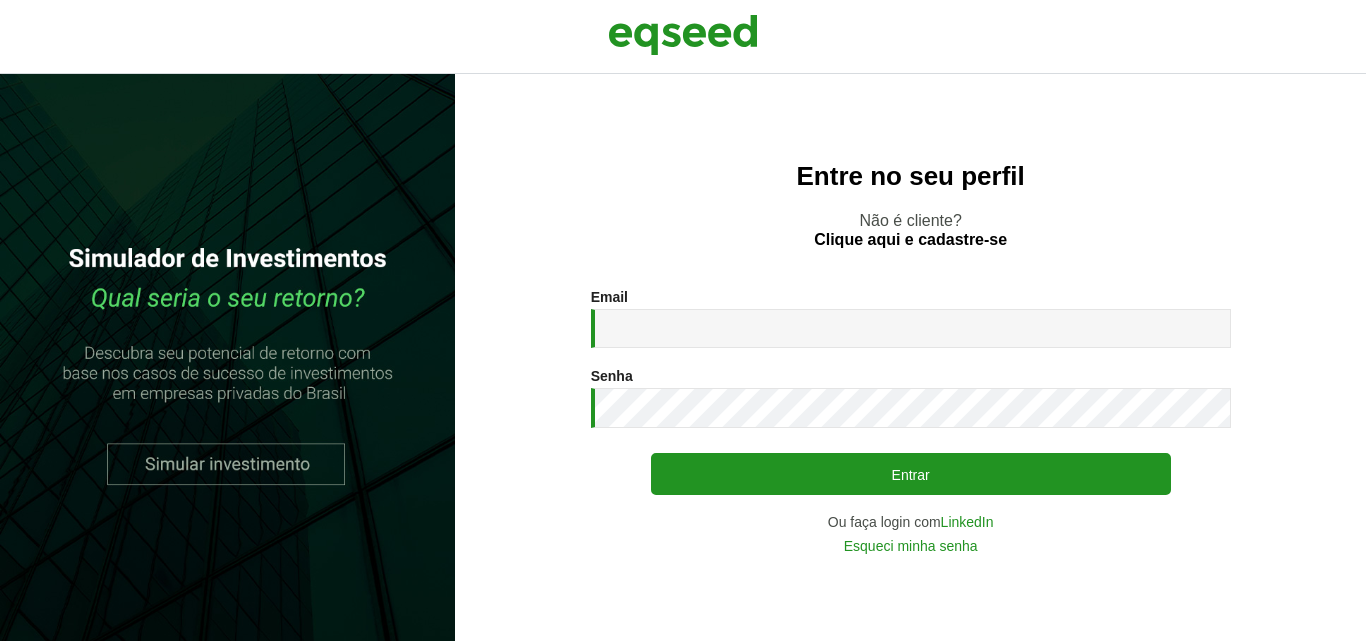 scroll, scrollTop: 0, scrollLeft: 0, axis: both 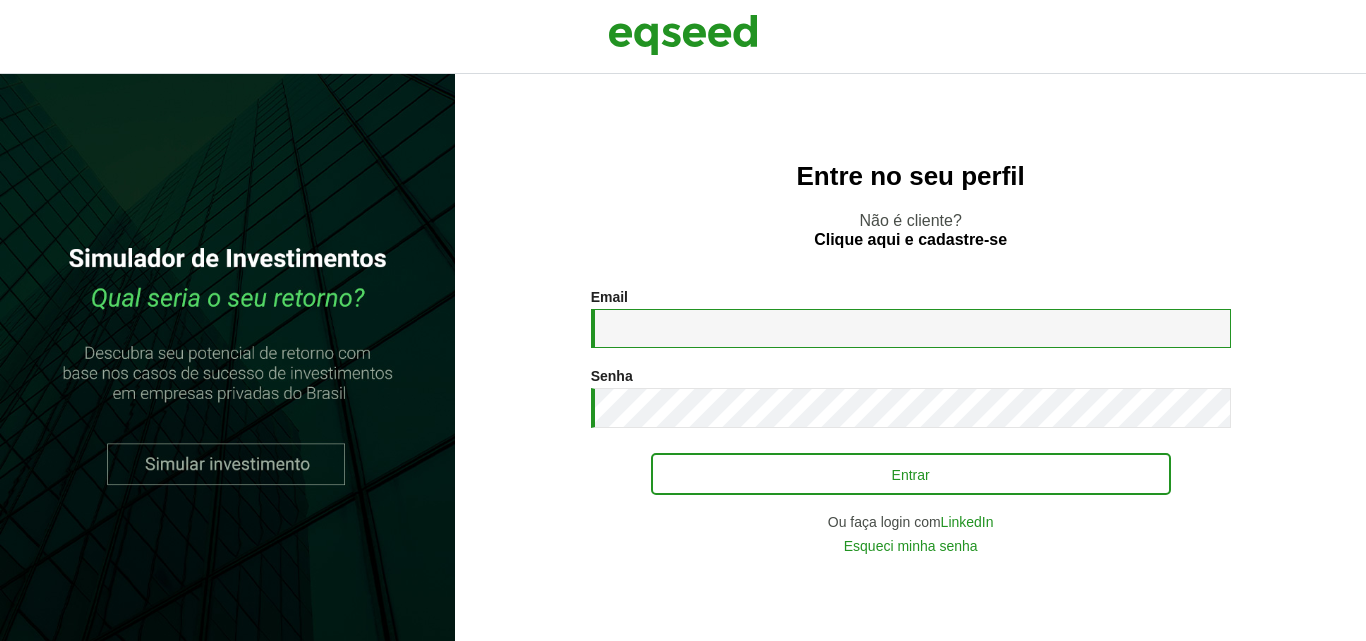 type on "**********" 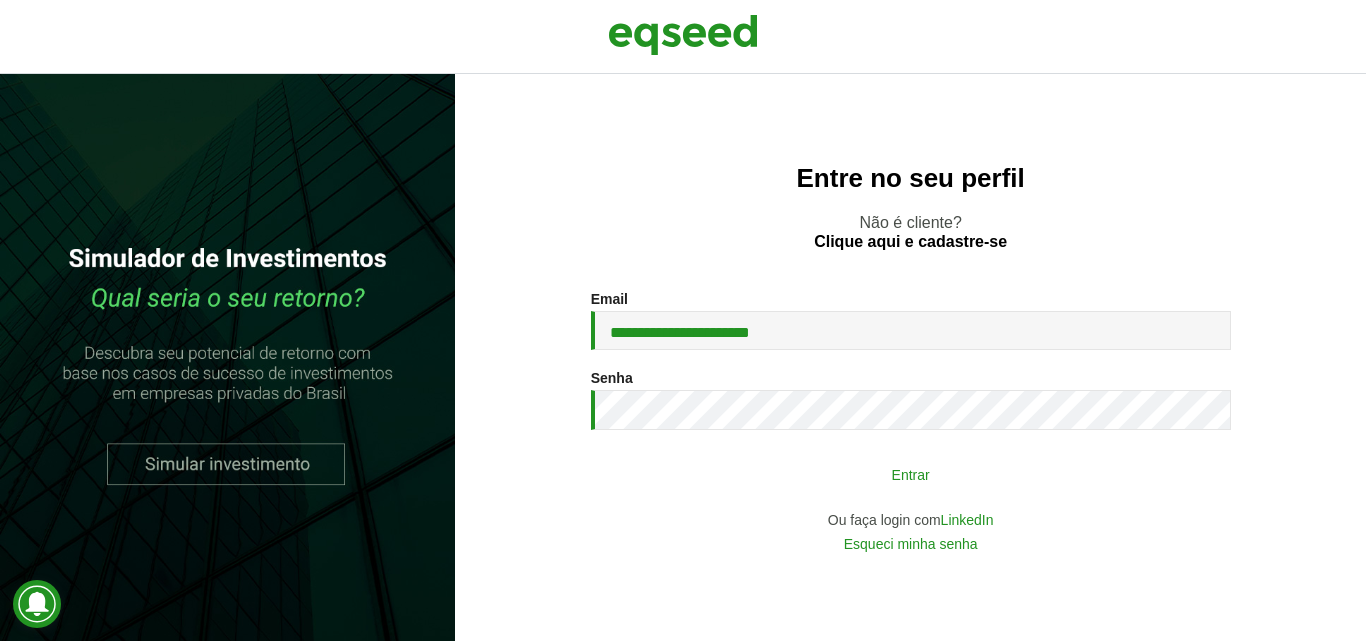 click on "Entrar" at bounding box center (911, 474) 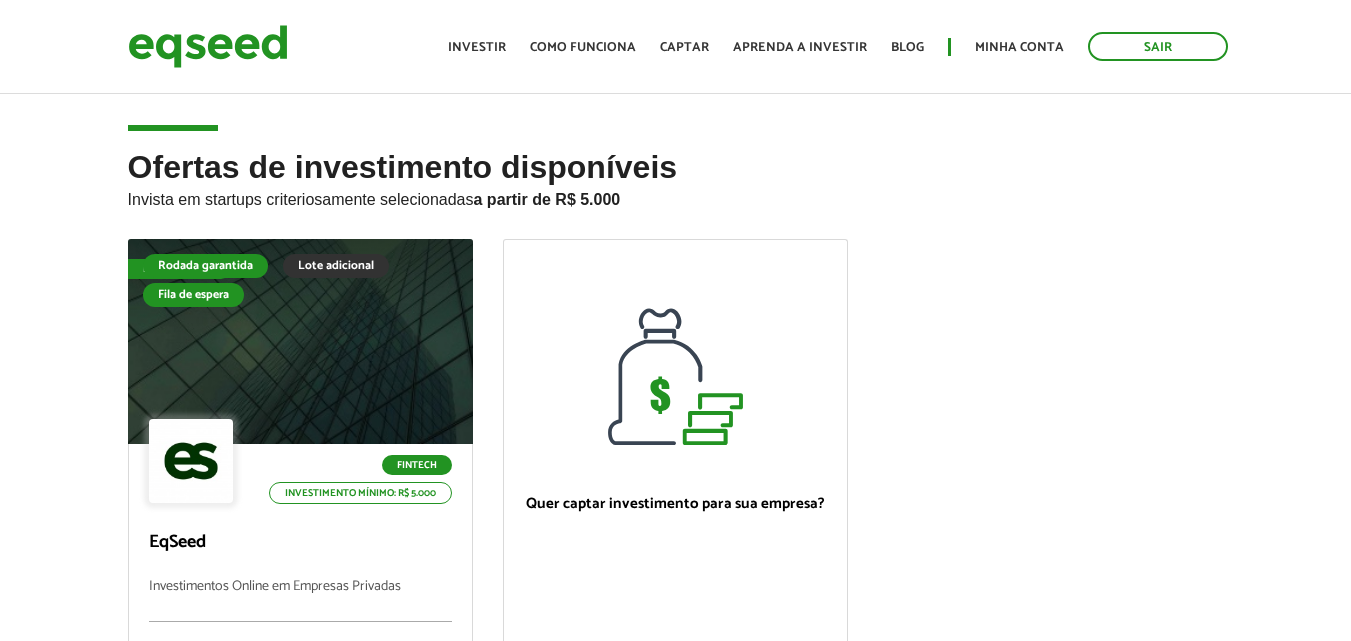 scroll, scrollTop: 0, scrollLeft: 0, axis: both 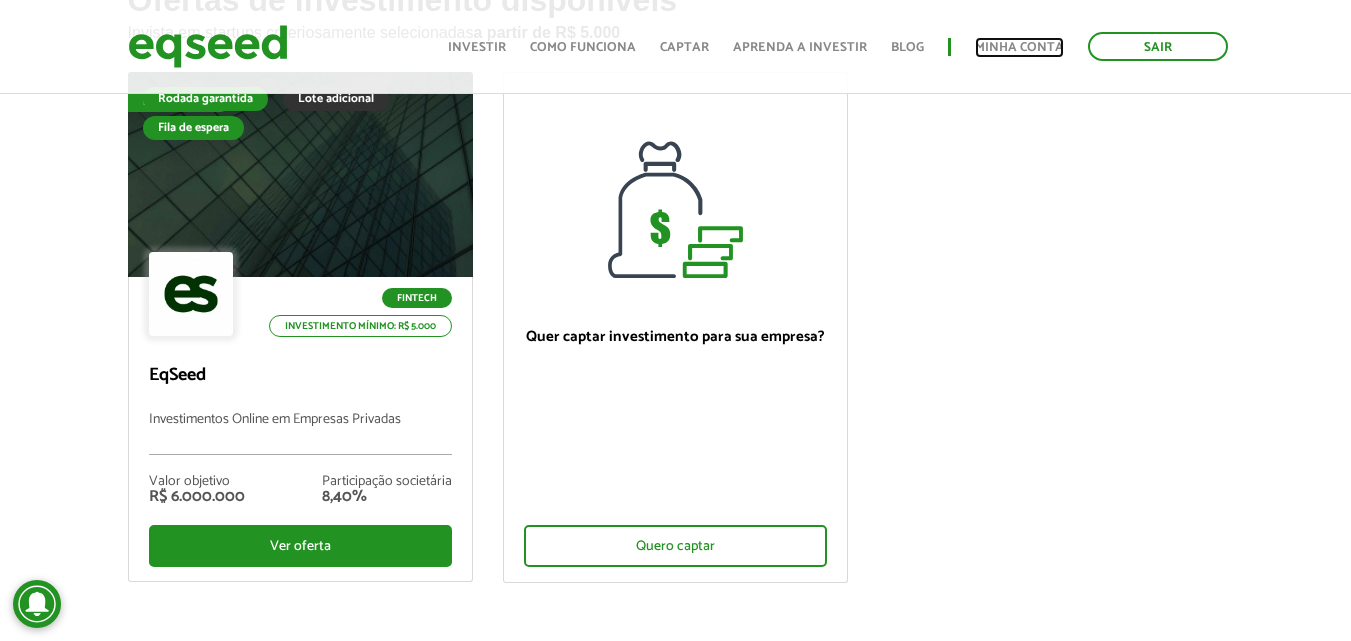 click on "Minha conta" at bounding box center [1019, 47] 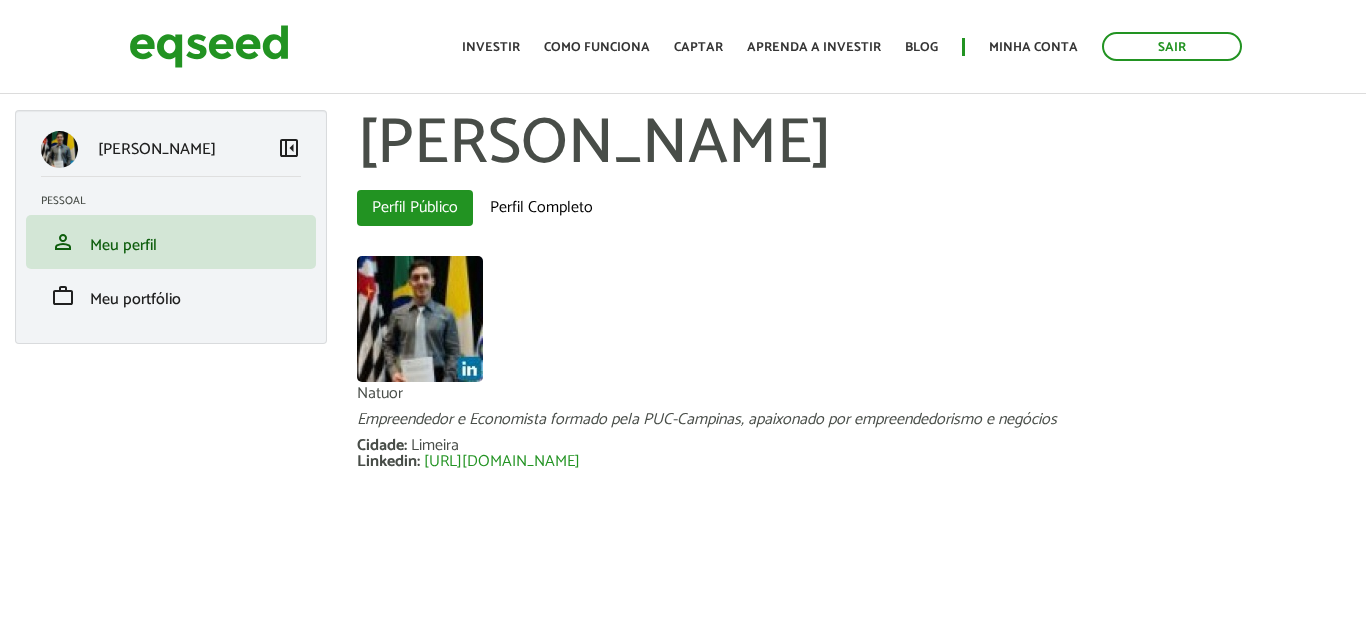 scroll, scrollTop: 0, scrollLeft: 0, axis: both 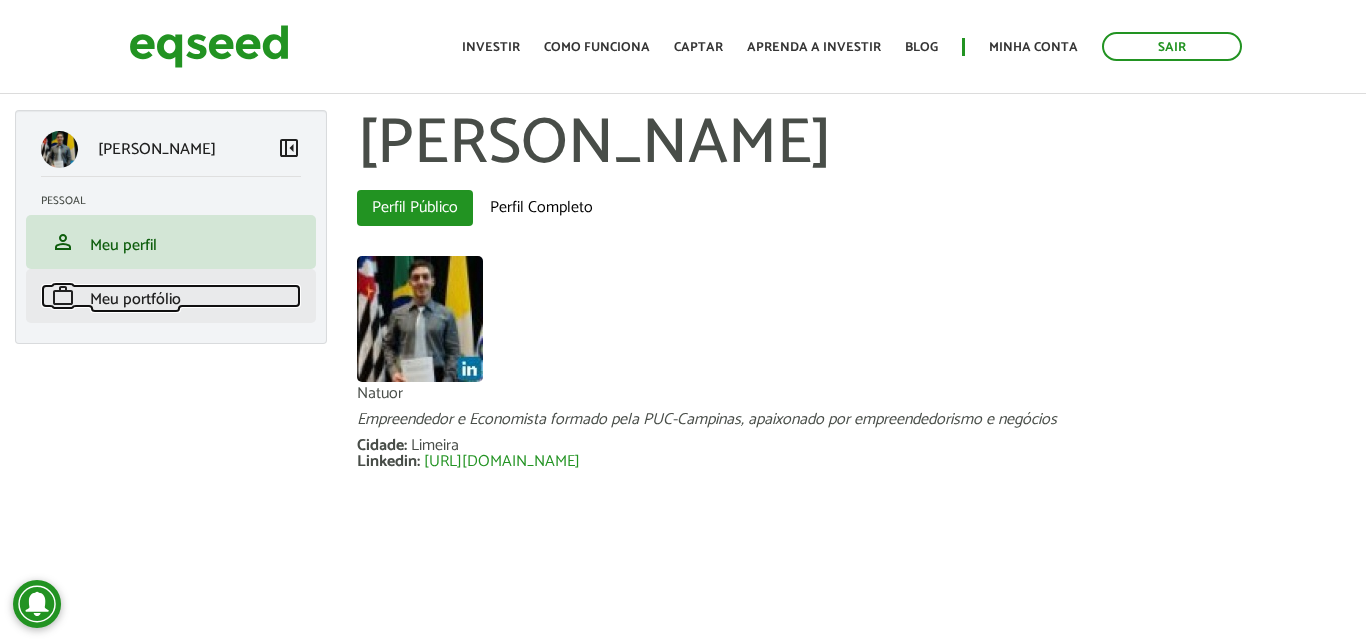 click on "Meu portfólio" at bounding box center (135, 299) 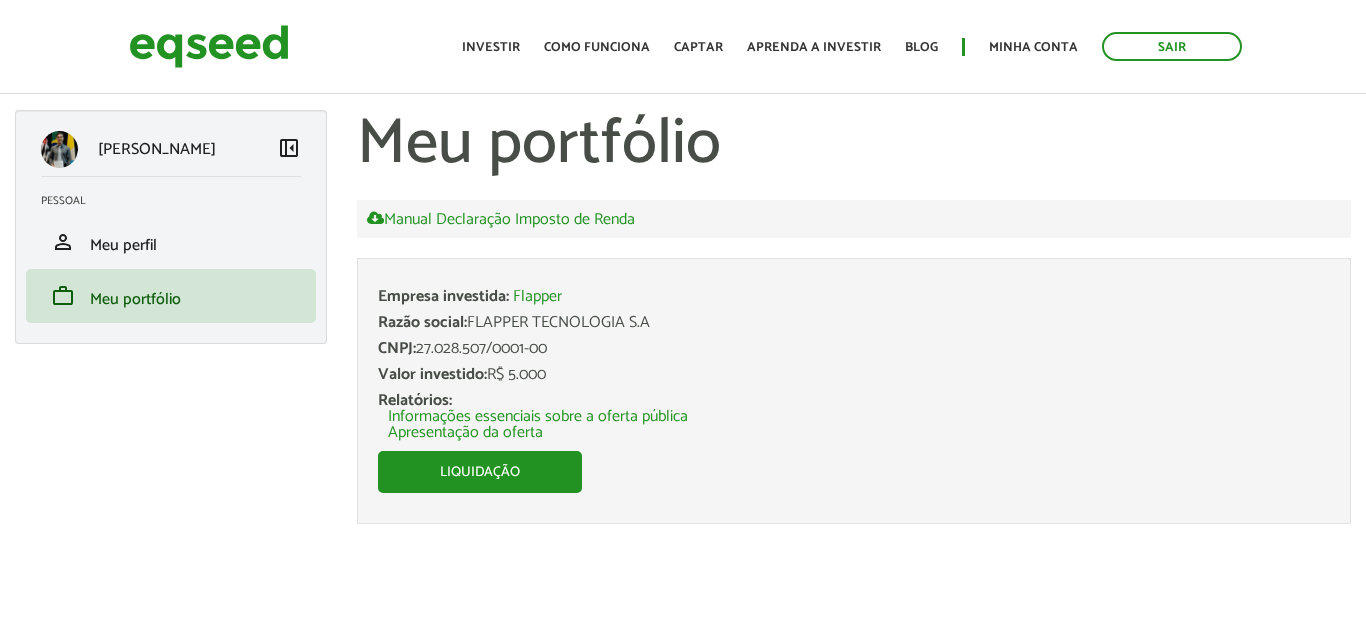 scroll, scrollTop: 0, scrollLeft: 0, axis: both 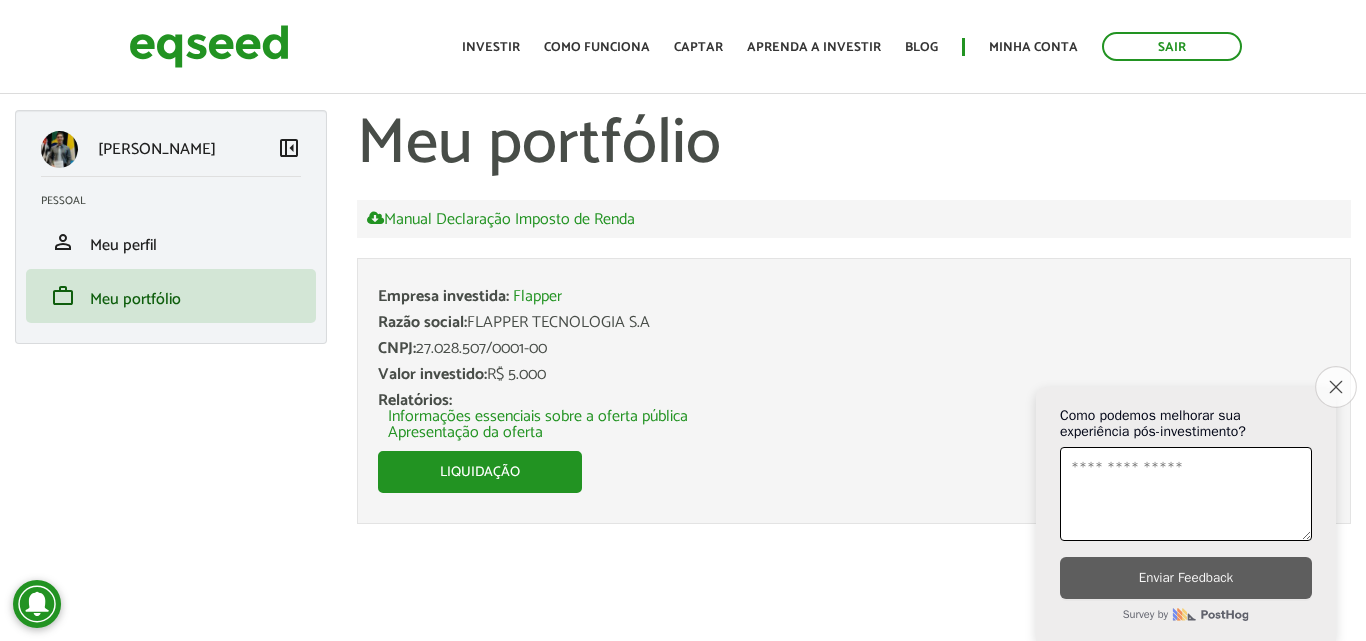 click on "Close survey" 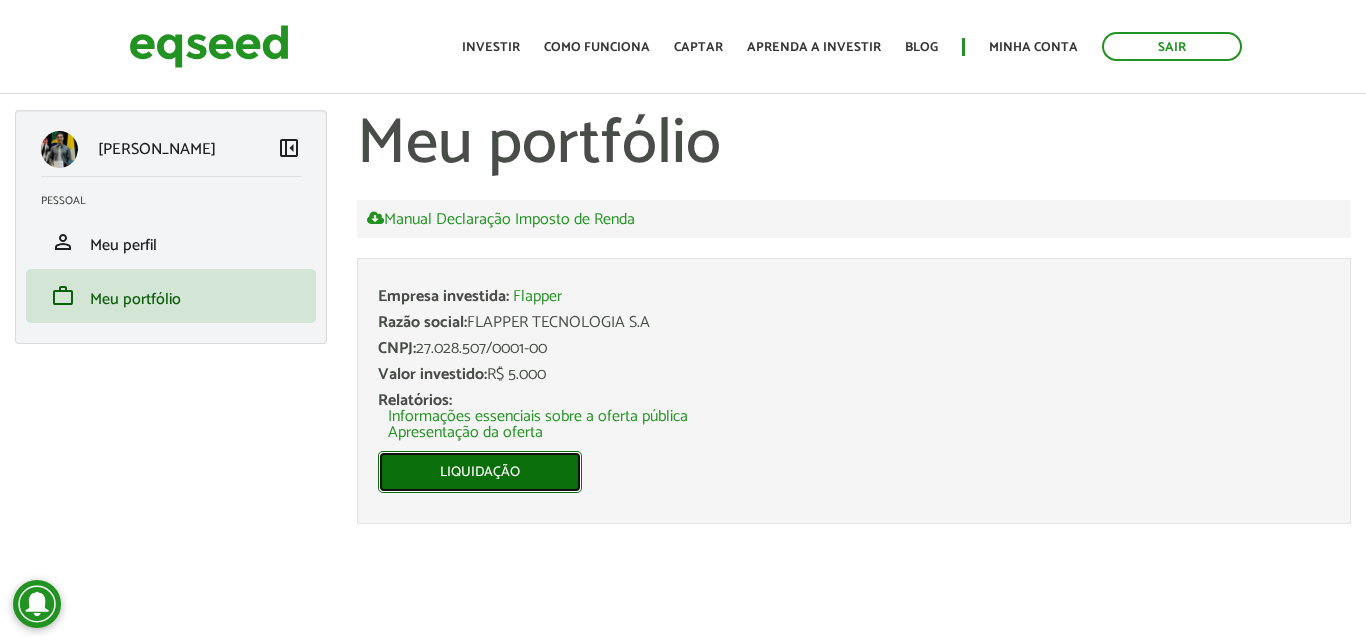 click on "Liquidação" at bounding box center [480, 472] 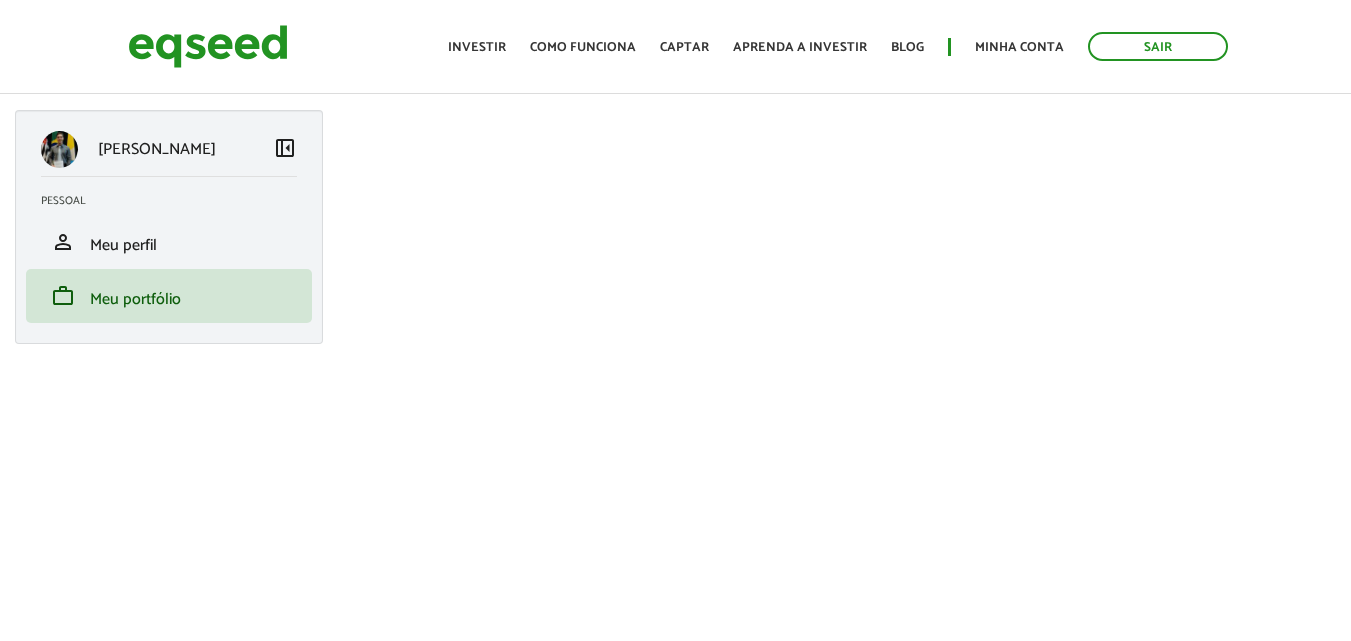 scroll, scrollTop: 0, scrollLeft: 0, axis: both 